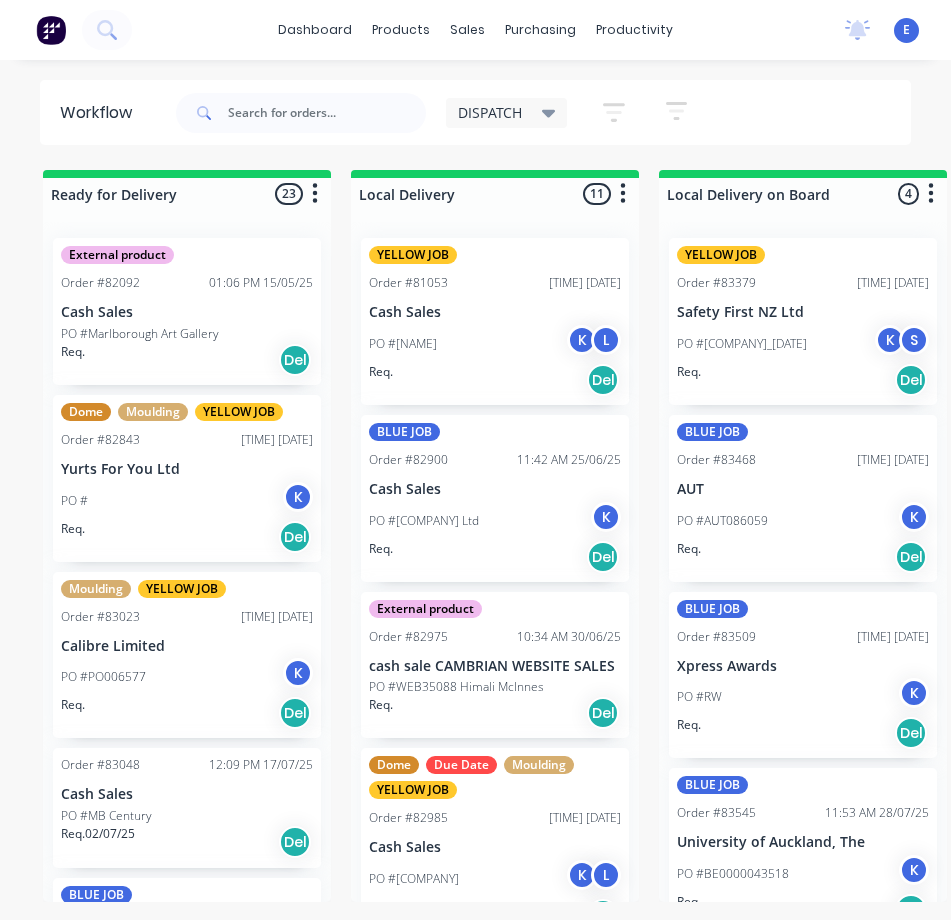 scroll, scrollTop: 0, scrollLeft: 0, axis: both 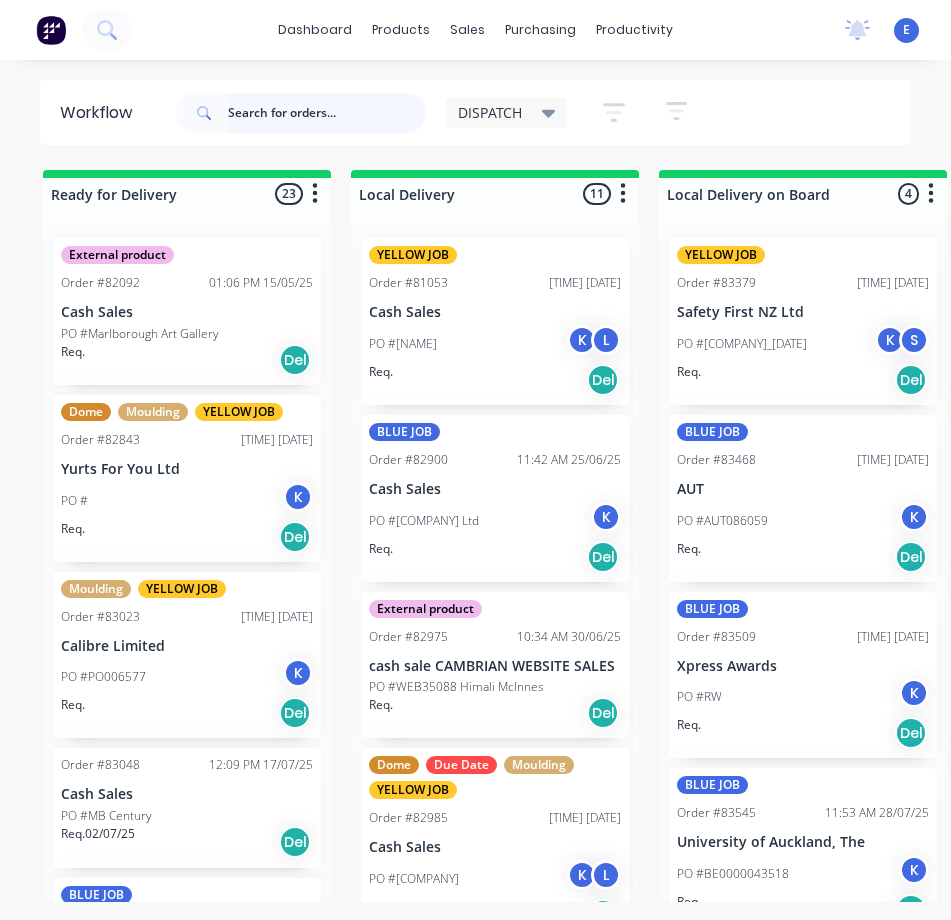 click at bounding box center (327, 113) 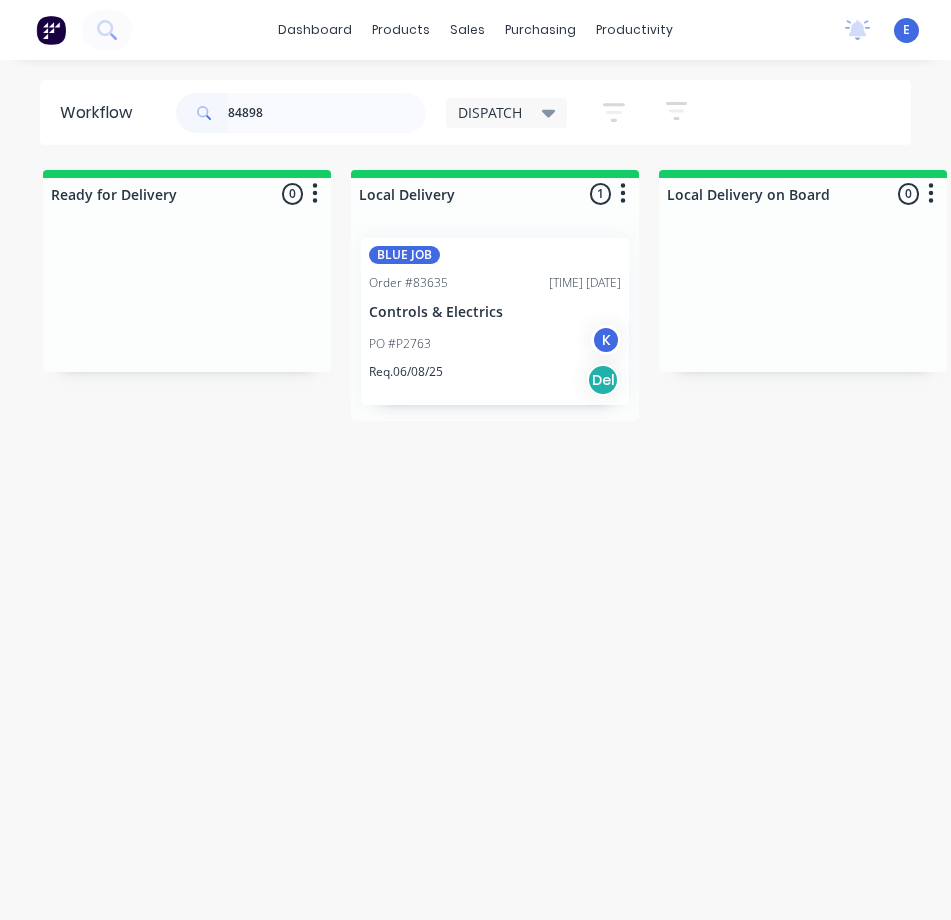 click on "PO #P2763 K" at bounding box center [495, 344] 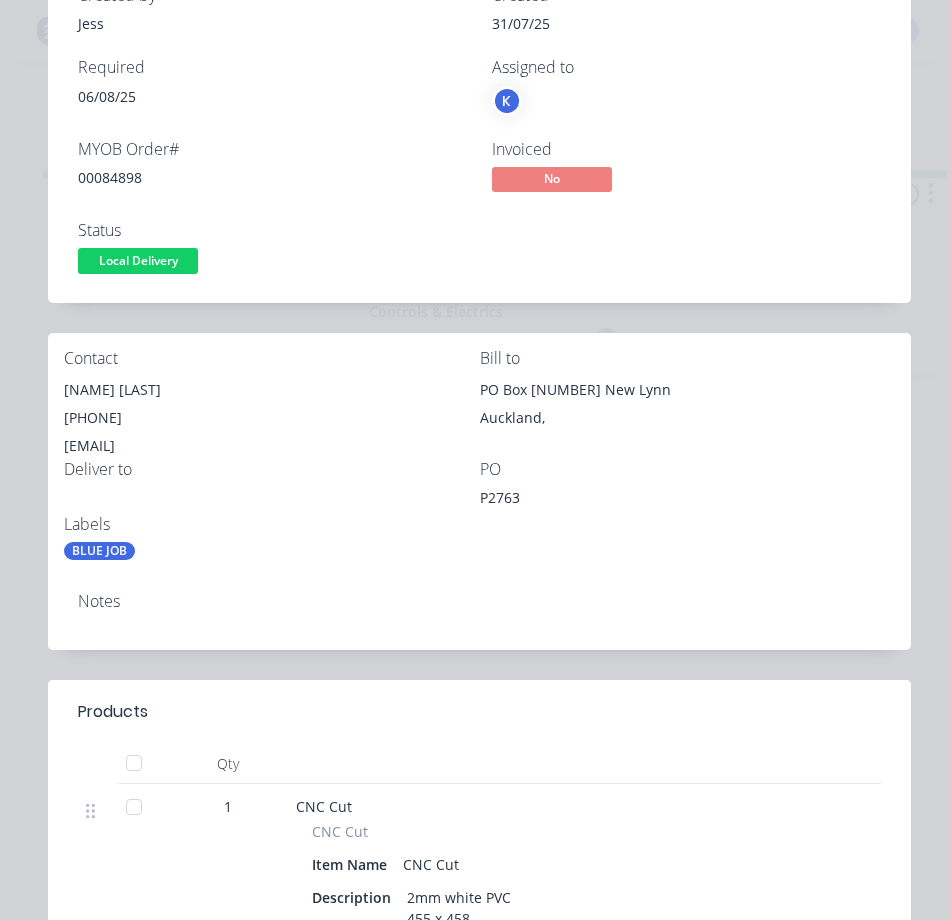 scroll, scrollTop: 0, scrollLeft: 0, axis: both 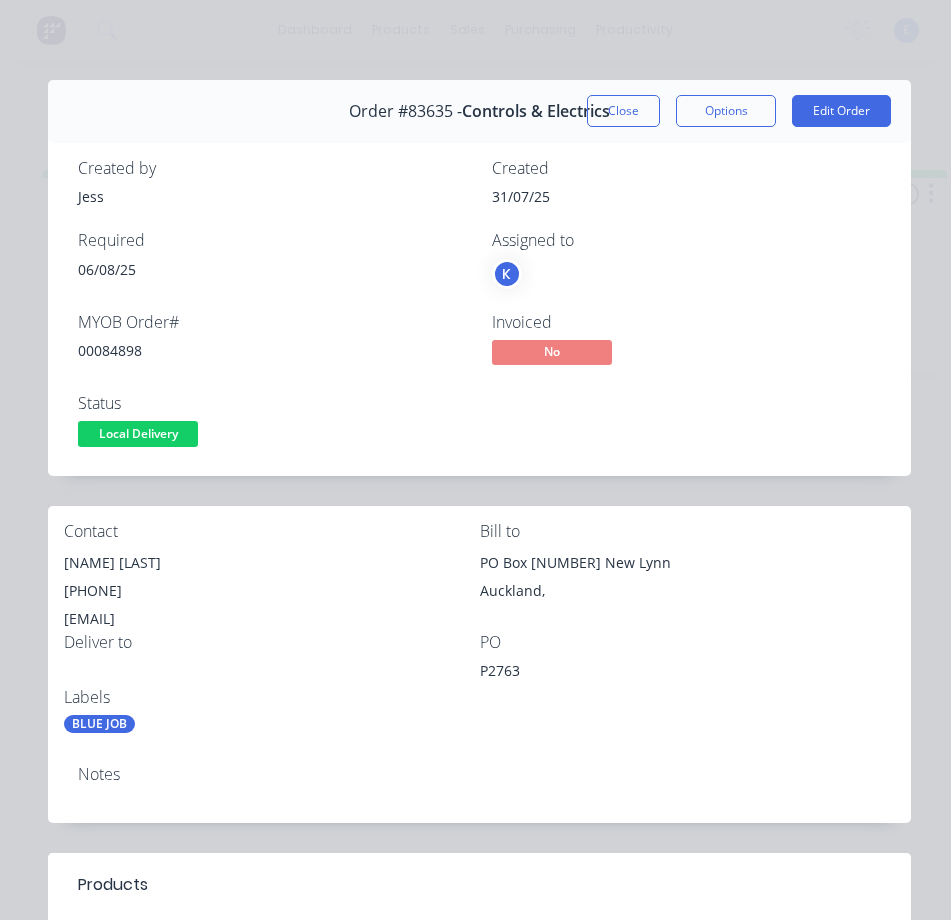 click on "[NAME] [LAST]" at bounding box center [272, 563] 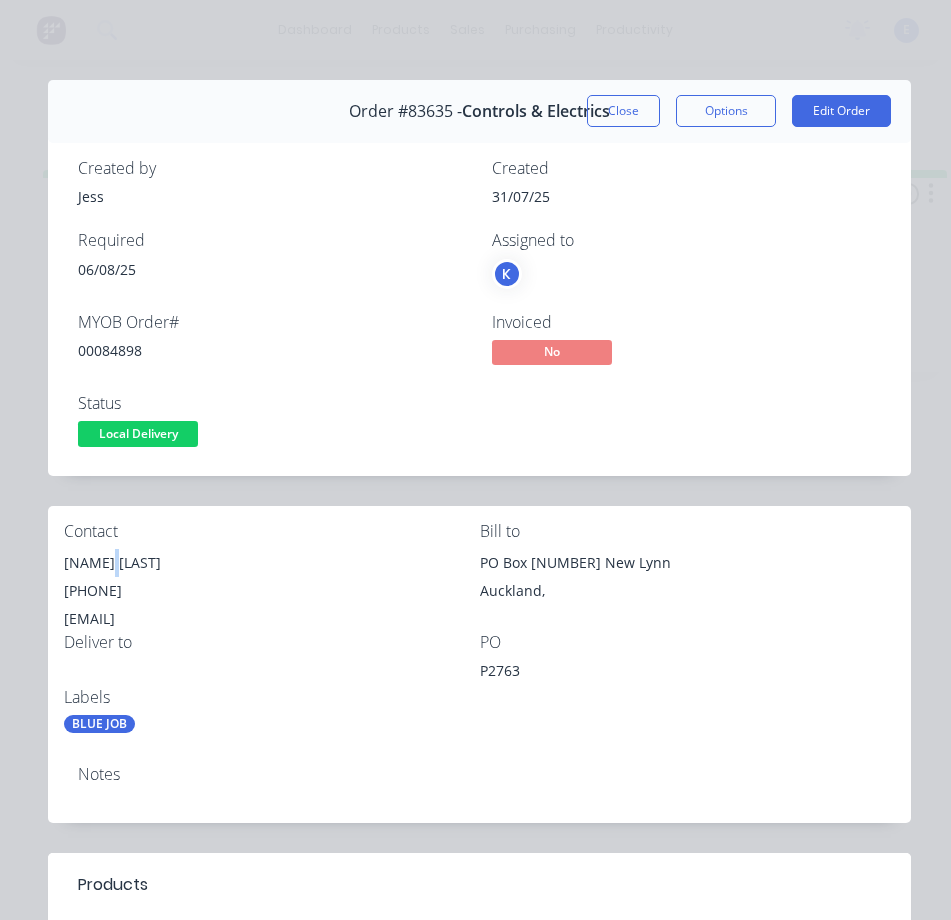 click on "[NAME] [LAST]" at bounding box center [272, 563] 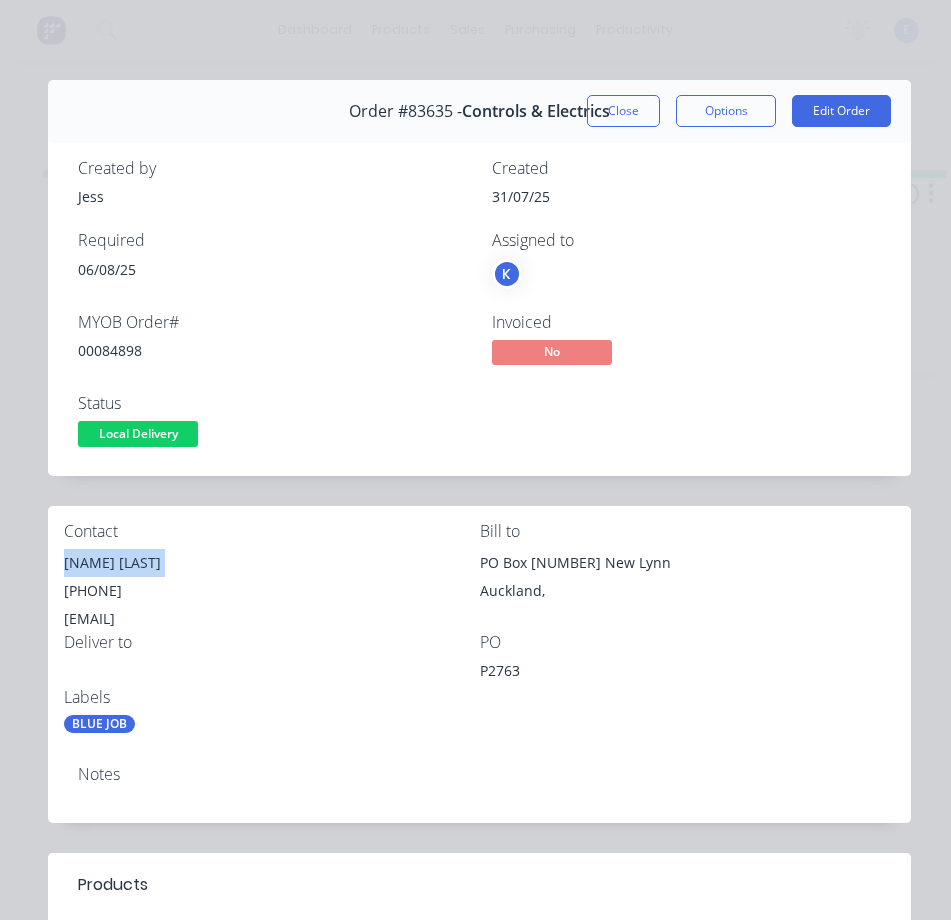click on "[NAME] [LAST]" at bounding box center [272, 563] 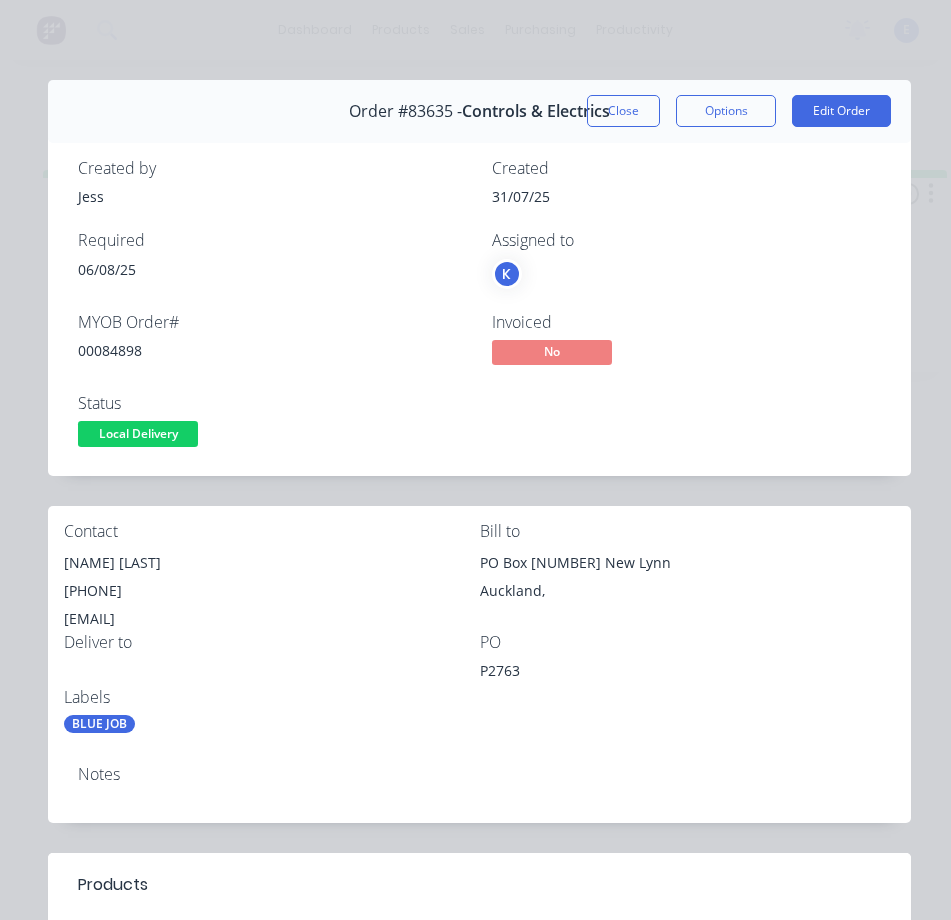 click on "[PHONE]" at bounding box center [272, 591] 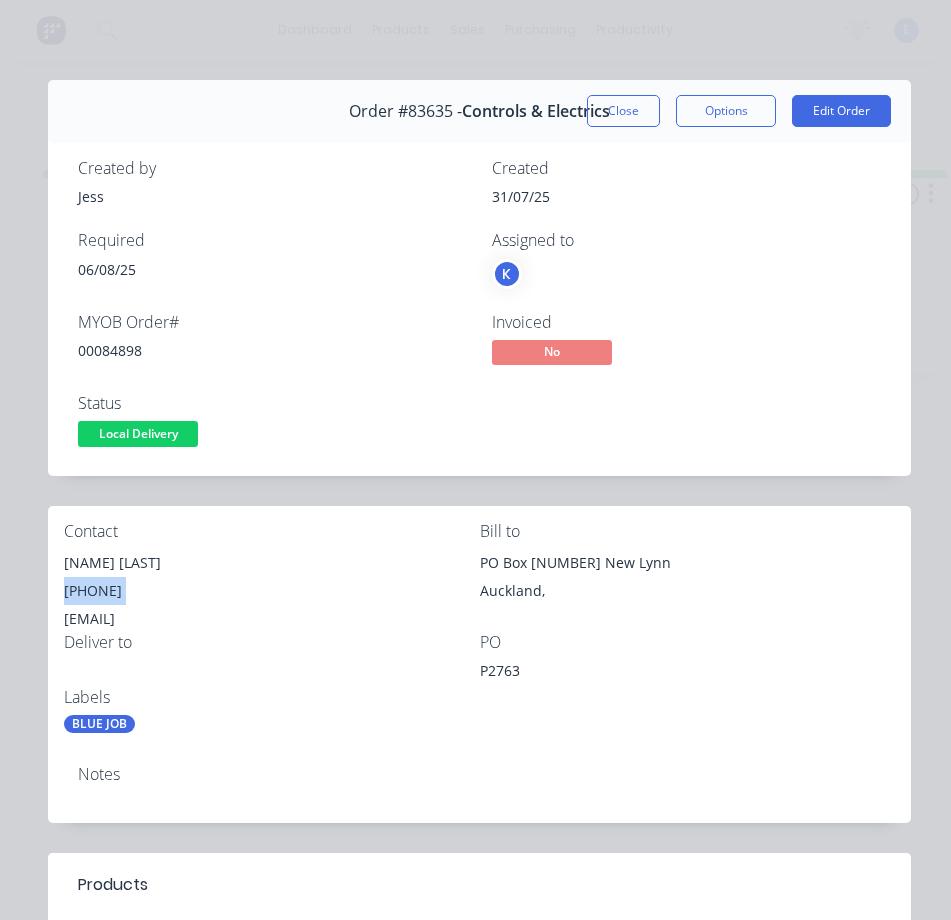 click on "[PHONE]" at bounding box center (272, 591) 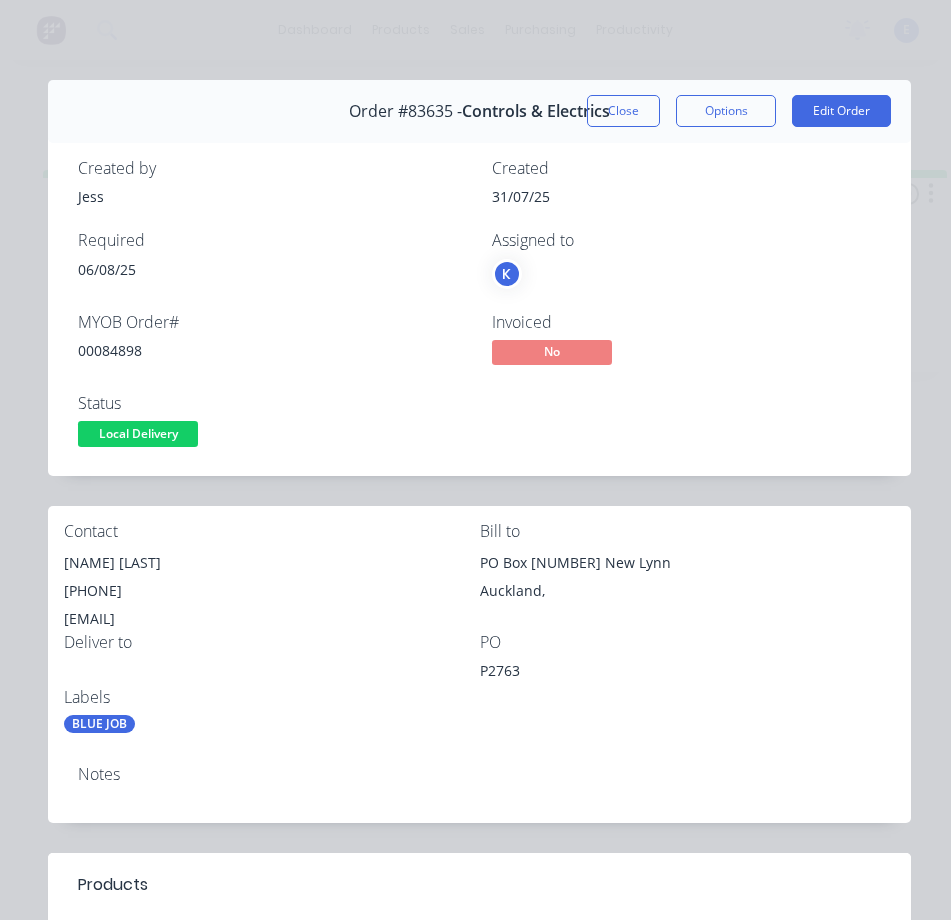 click on "[EMAIL]" at bounding box center (272, 619) 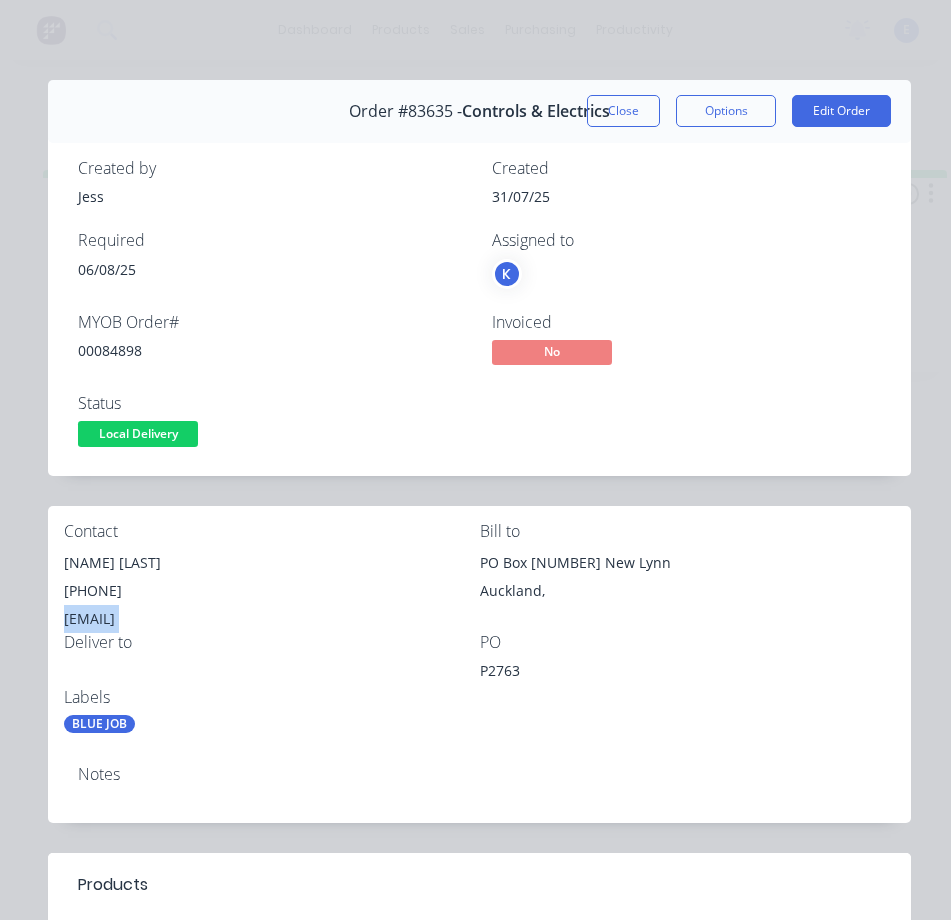 click on "[EMAIL]" at bounding box center (272, 619) 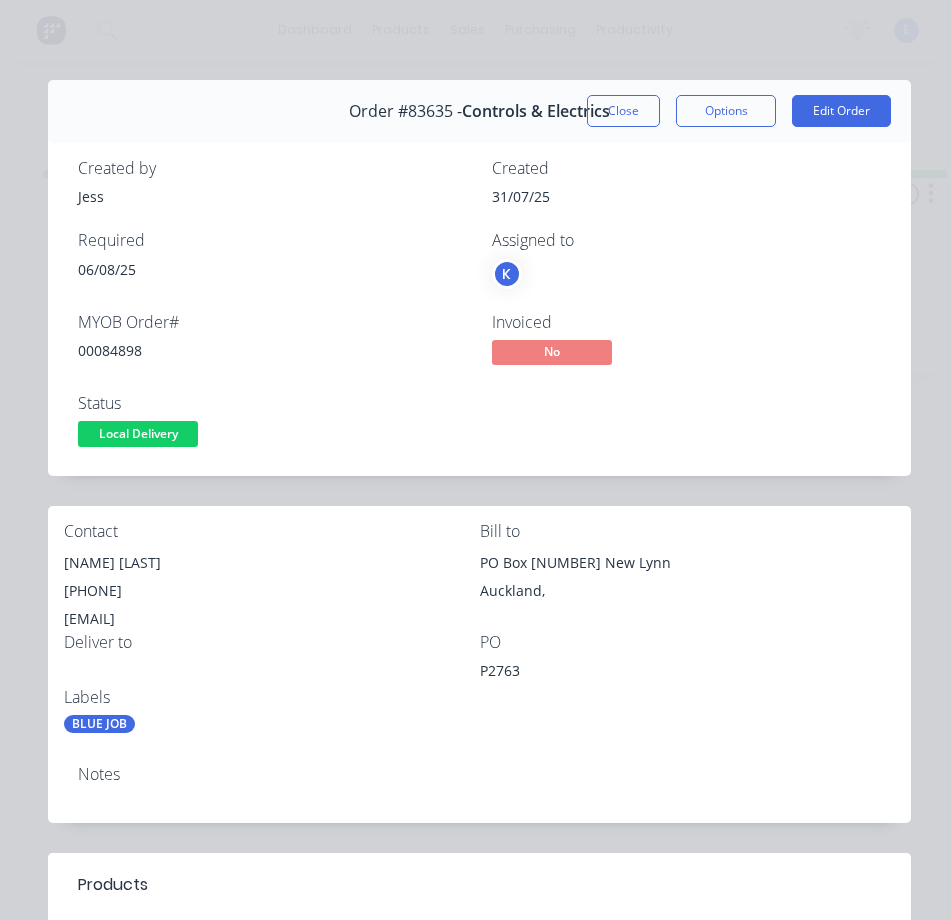 click on "00084898" at bounding box center (273, 350) 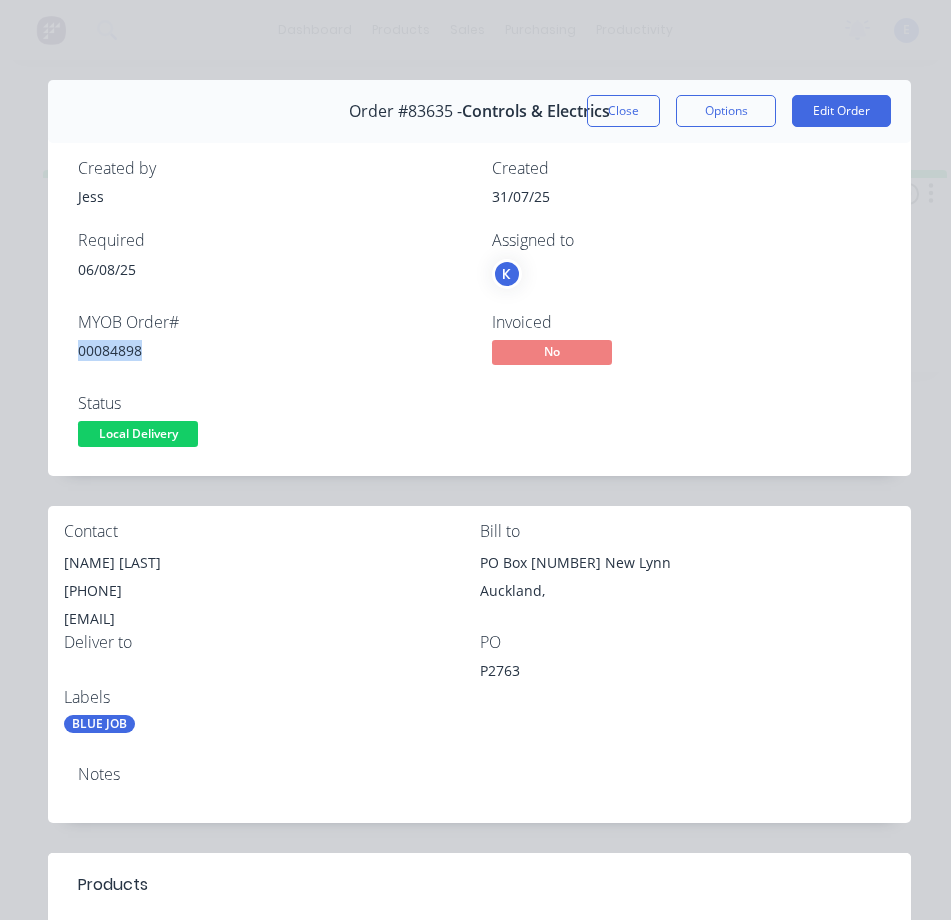 click on "00084898" at bounding box center (273, 350) 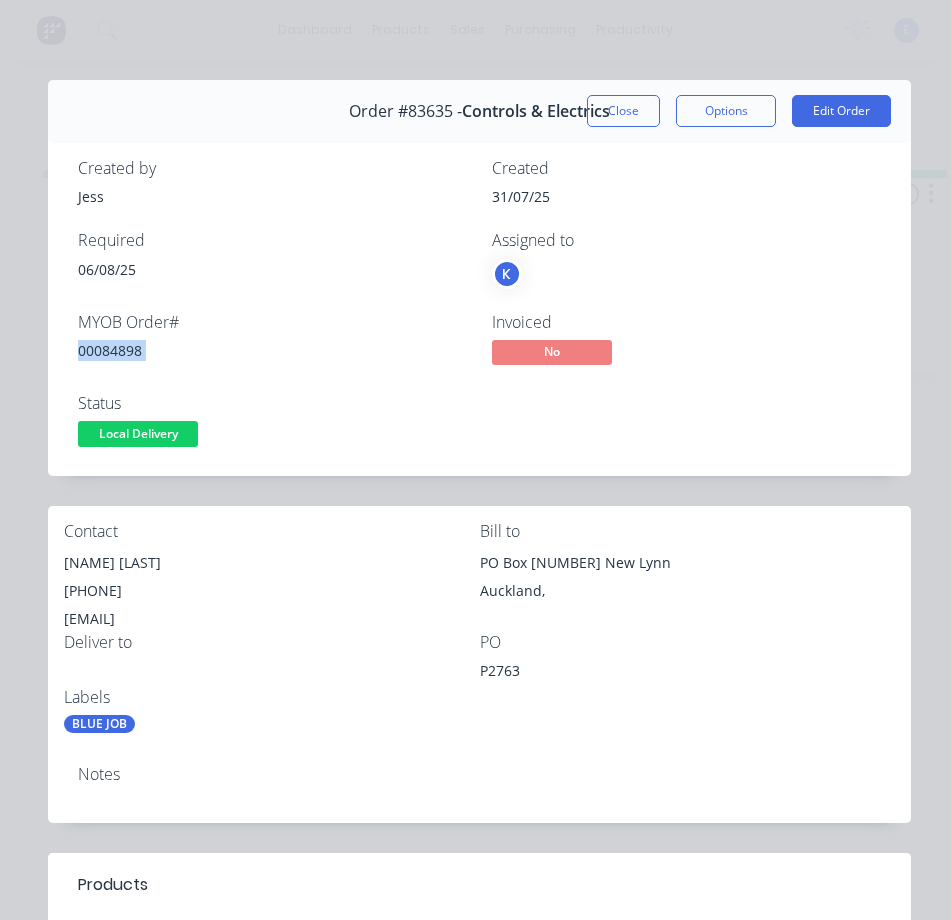 click on "00084898" at bounding box center [273, 350] 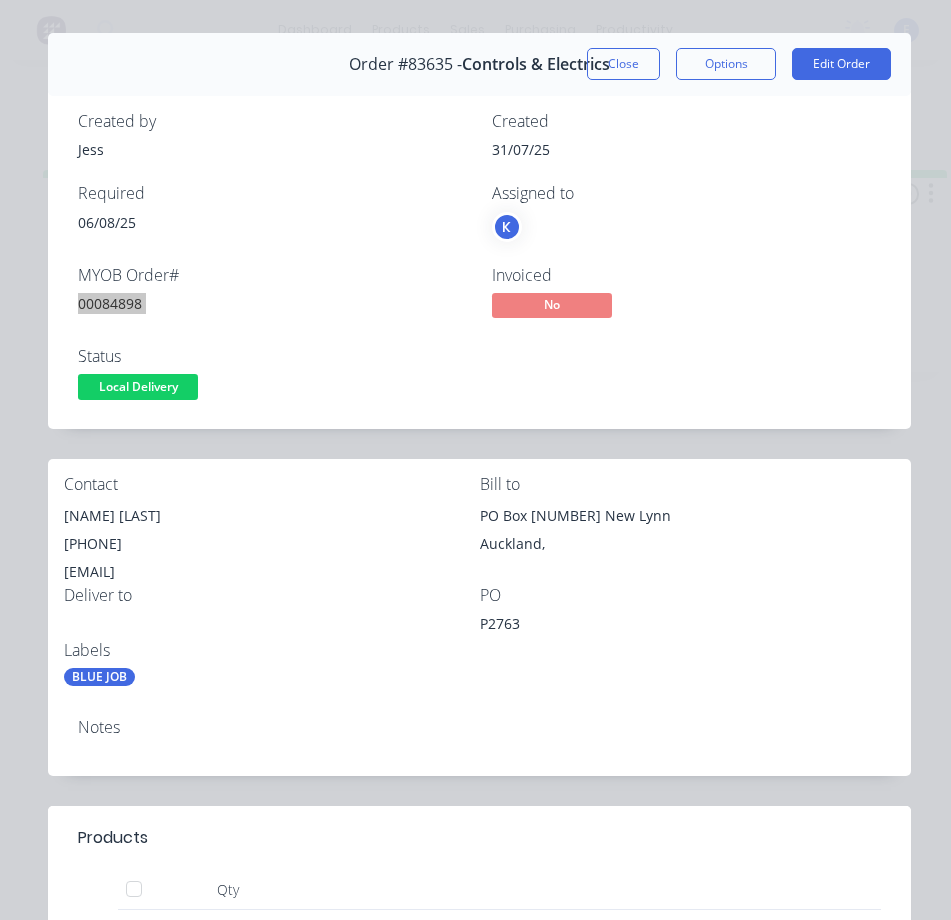 scroll, scrollTop: 0, scrollLeft: 0, axis: both 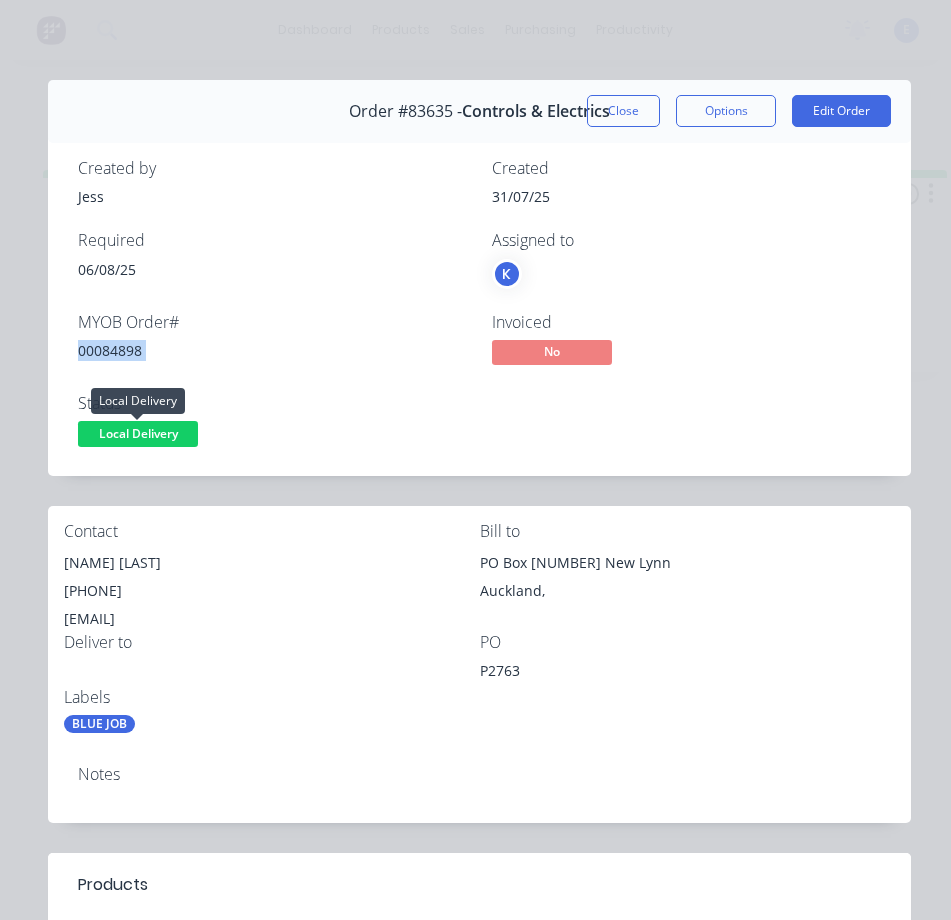 click on "Local Delivery" at bounding box center (138, 433) 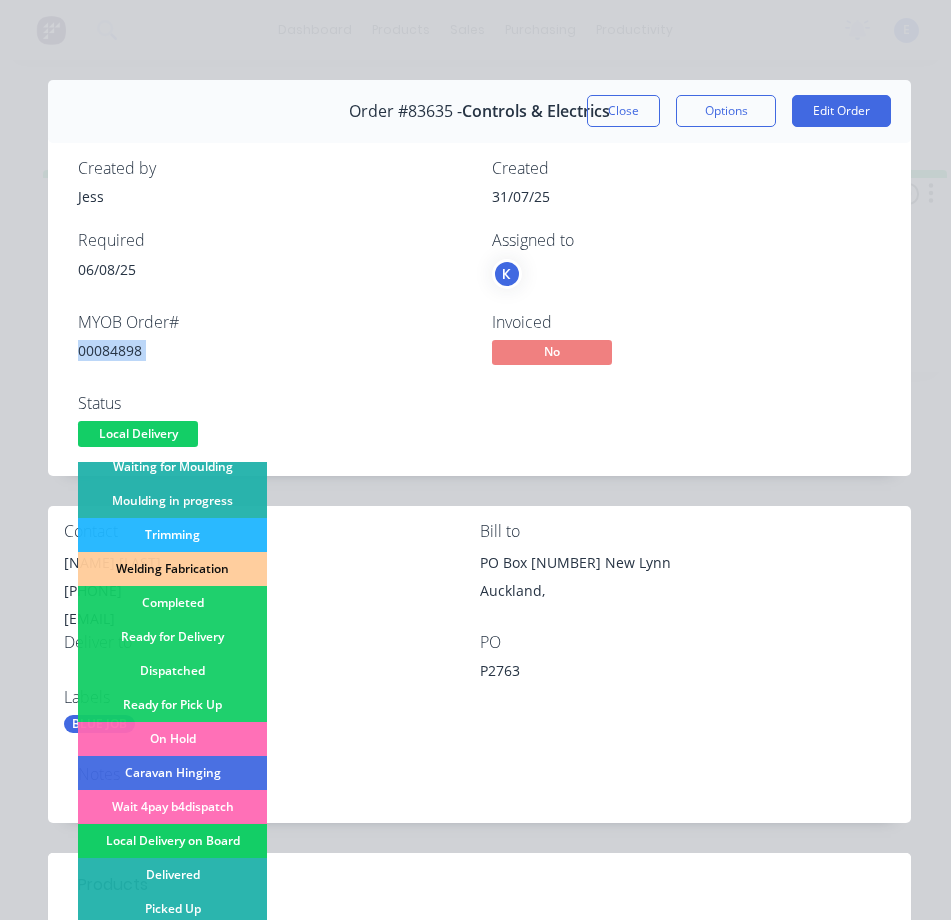 scroll, scrollTop: 390, scrollLeft: 0, axis: vertical 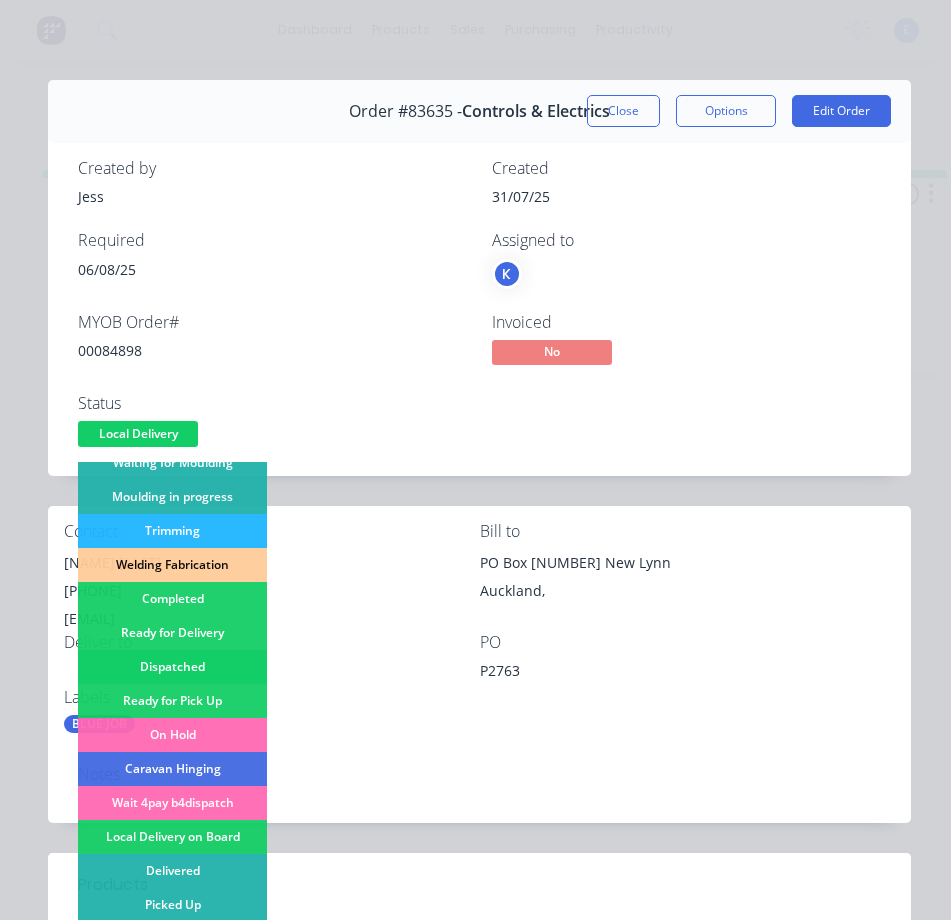 click on "Dispatched" at bounding box center (172, 667) 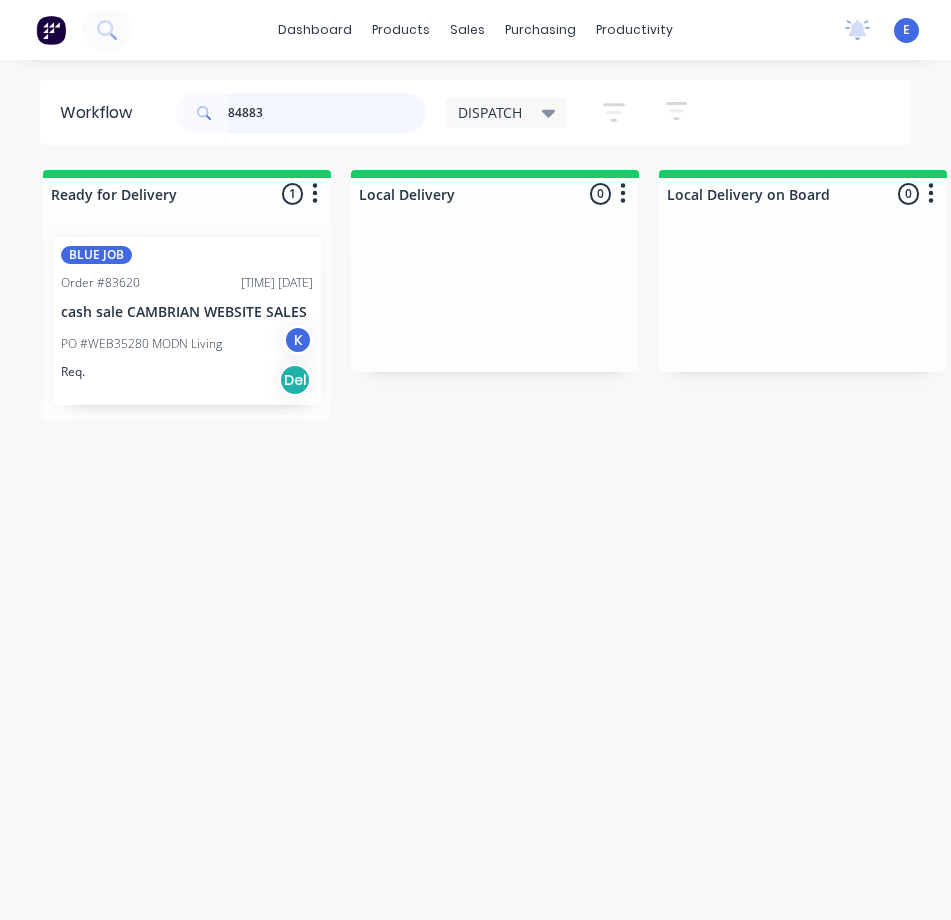 drag, startPoint x: 175, startPoint y: 381, endPoint x: 185, endPoint y: 390, distance: 13.453624 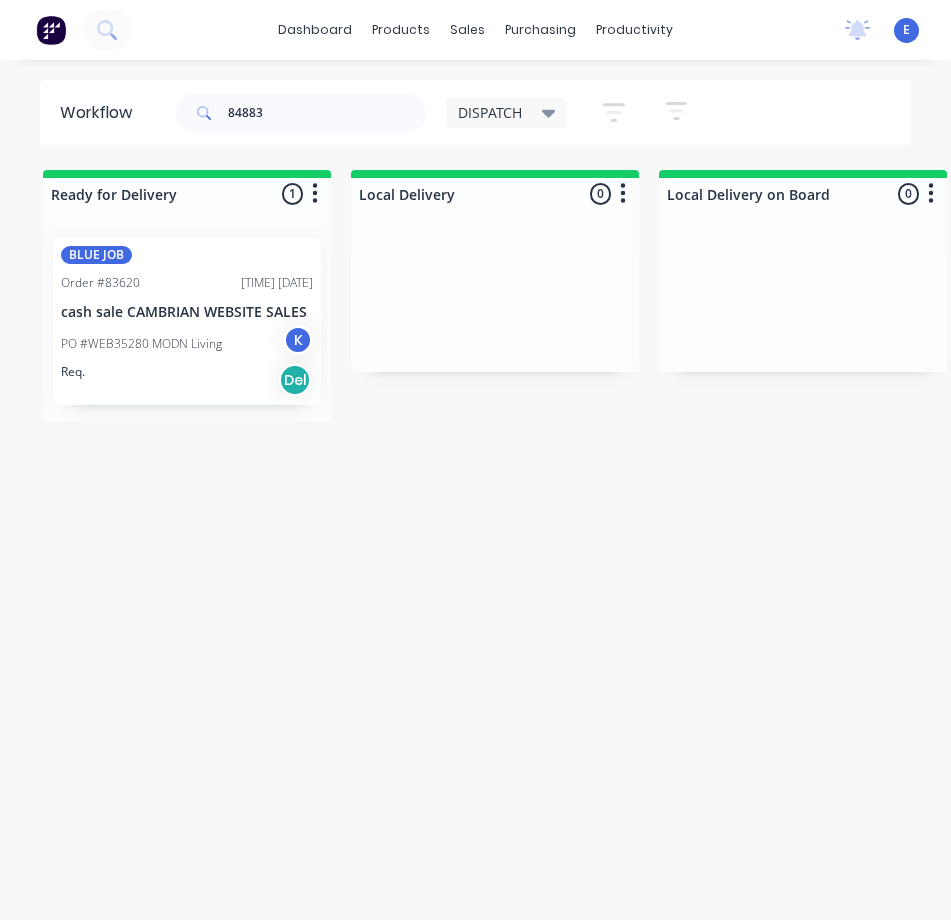 click on "Req. Del" at bounding box center [187, 380] 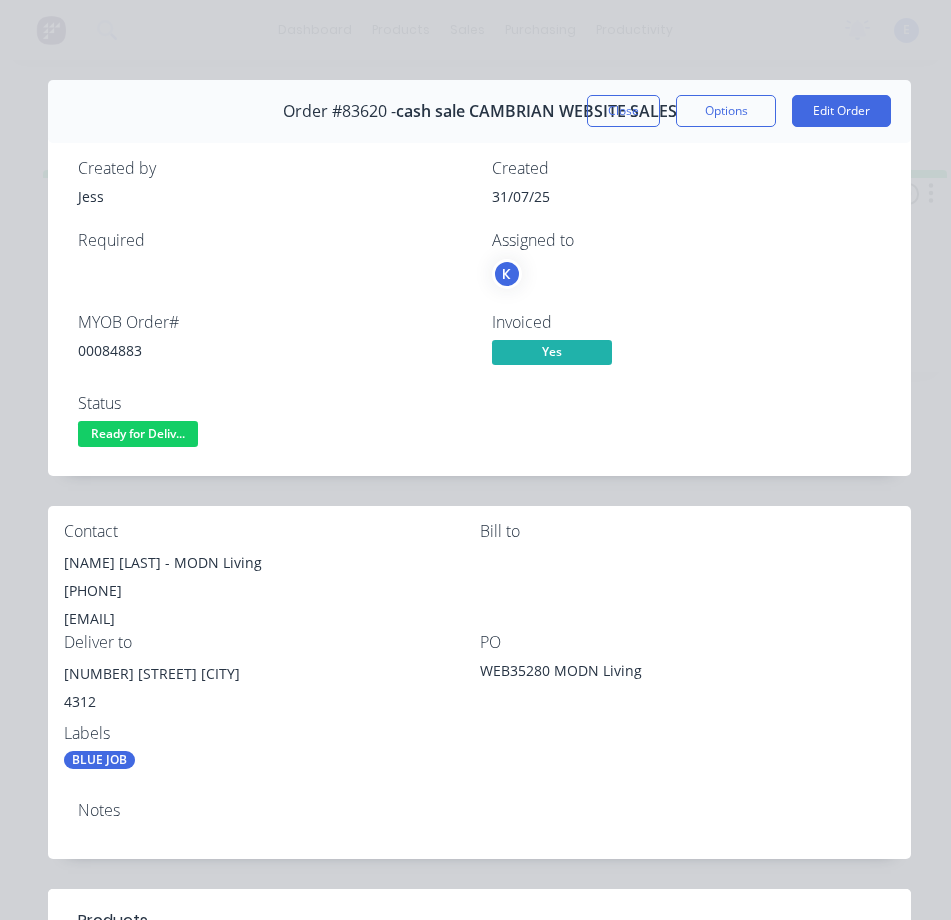click on "00084883" at bounding box center [273, 350] 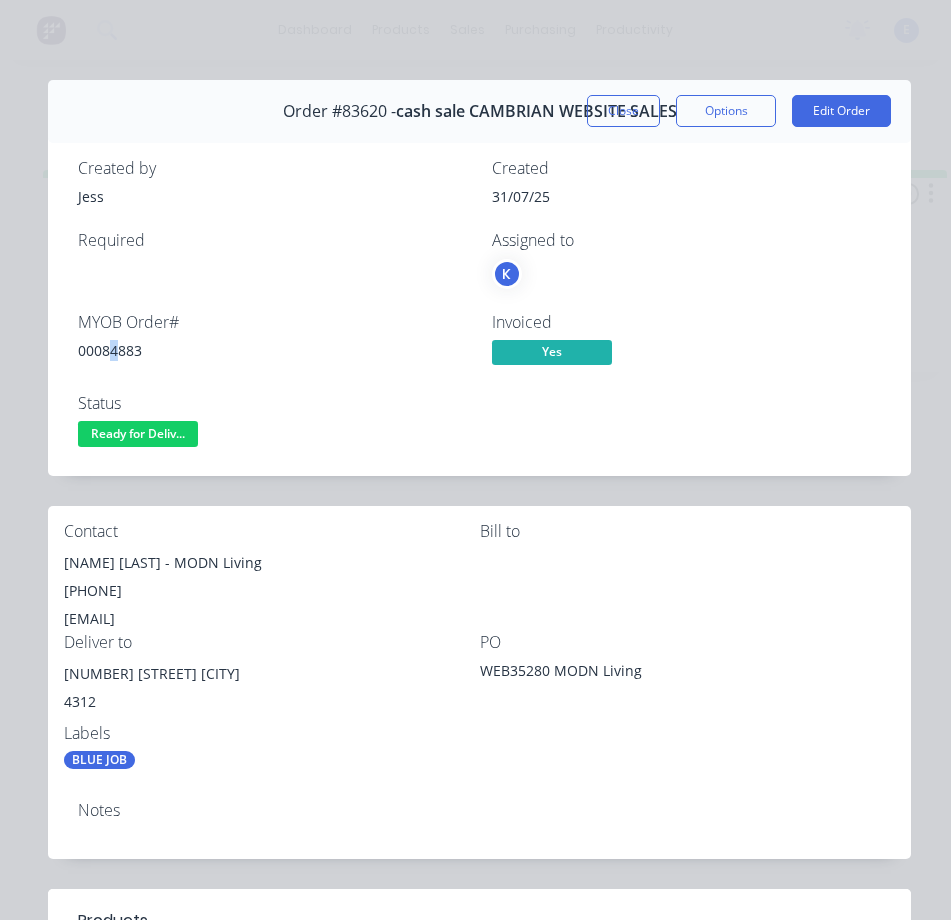 click on "00084883" at bounding box center (273, 350) 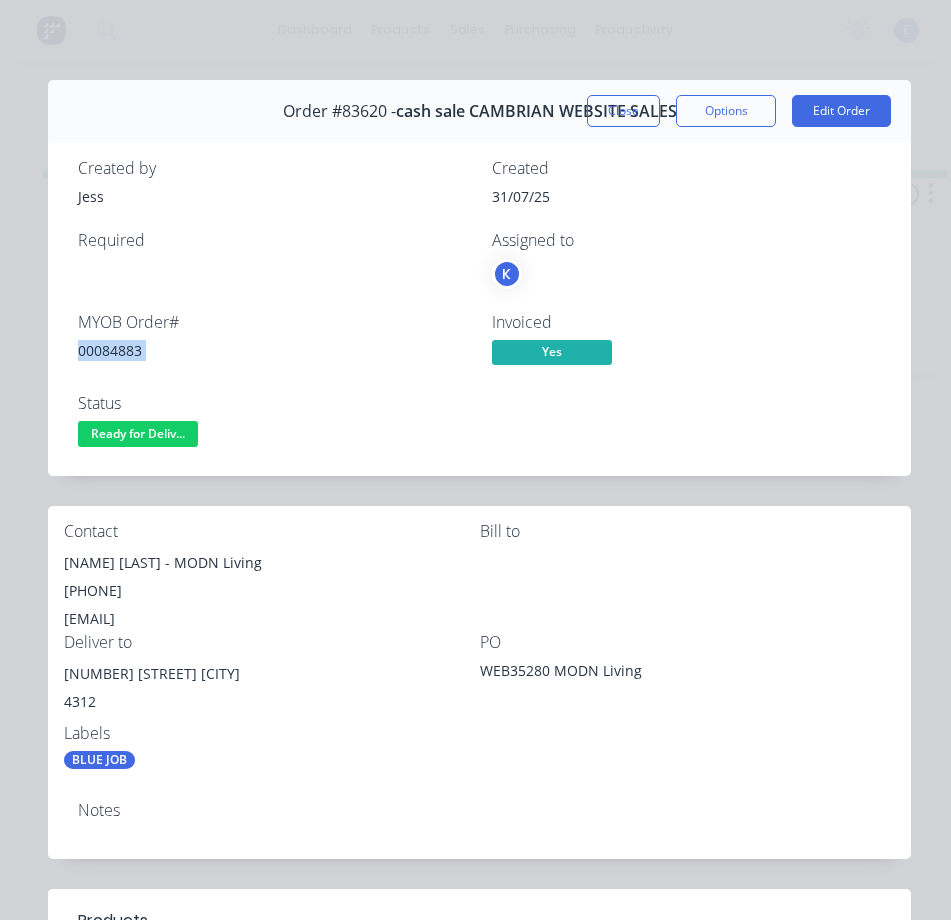 click on "00084883" at bounding box center (273, 350) 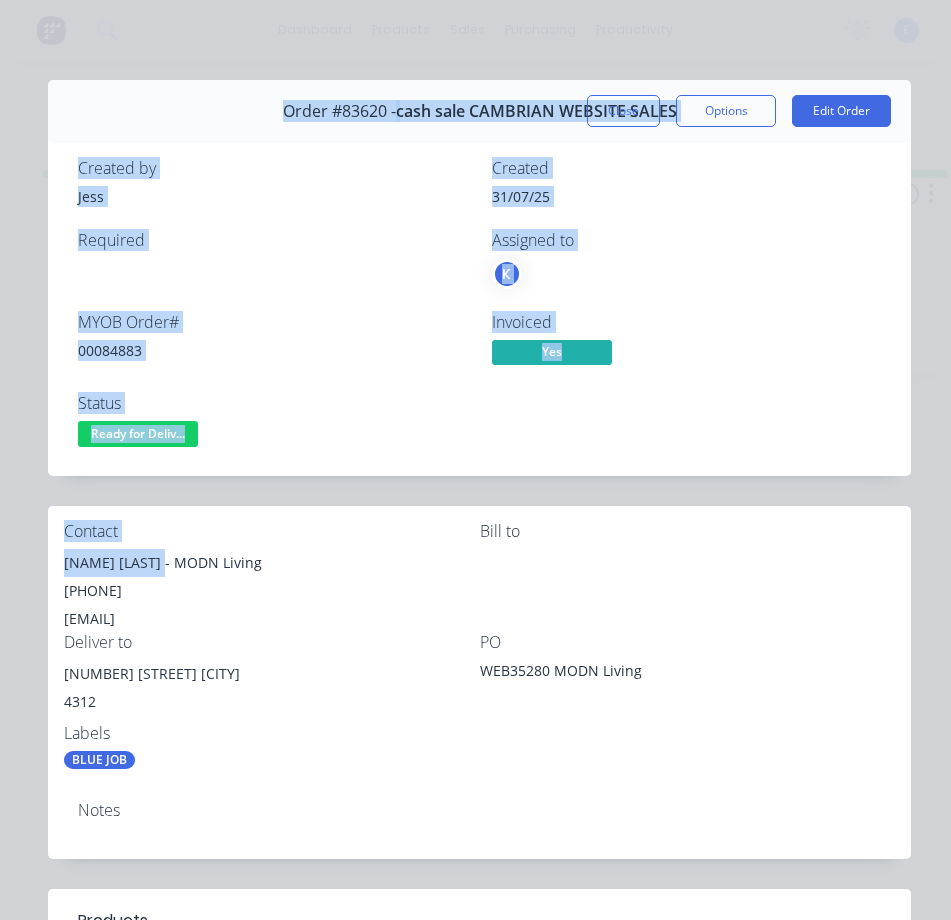 drag, startPoint x: 160, startPoint y: 567, endPoint x: 96, endPoint y: 568, distance: 64.00781 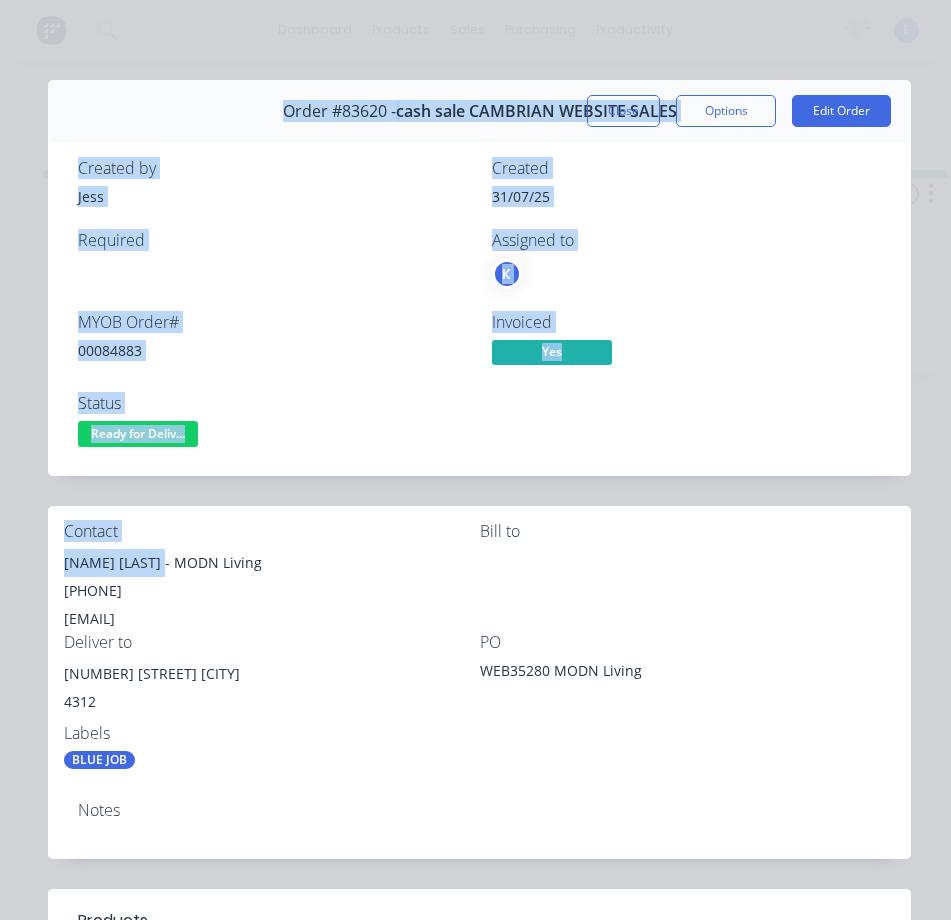 drag, startPoint x: 204, startPoint y: 632, endPoint x: 154, endPoint y: 582, distance: 70.71068 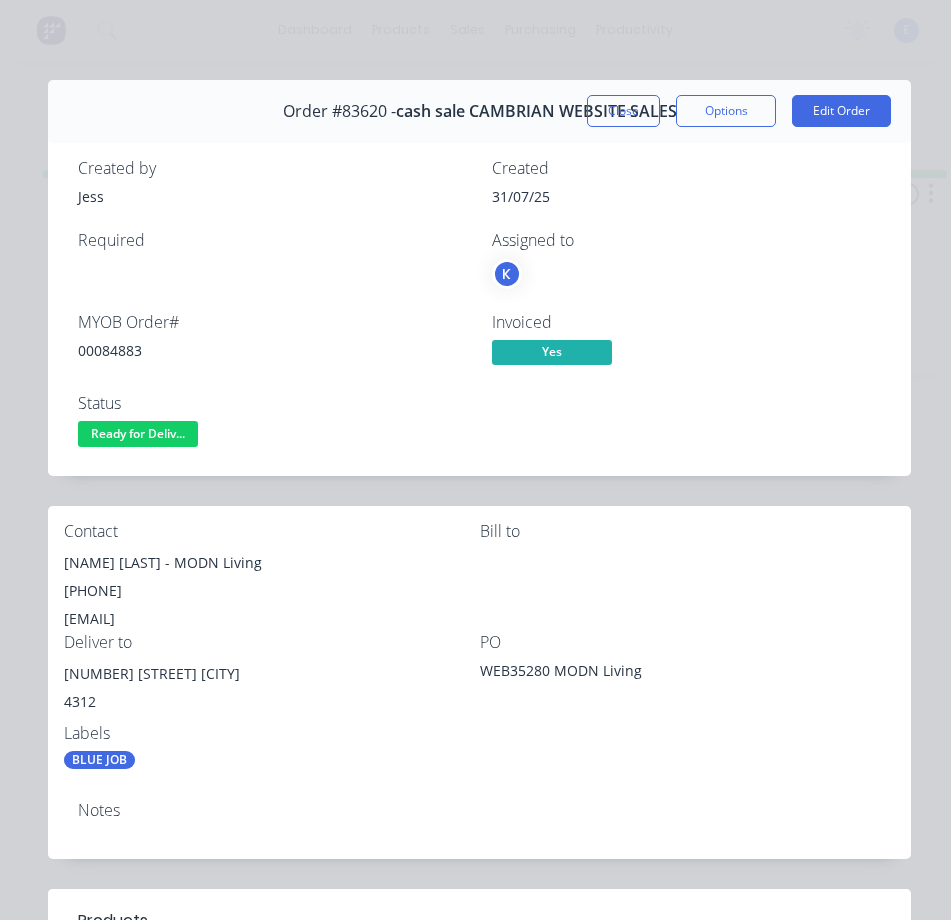click on "[NAME] [LAST] - MODN Living" at bounding box center [272, 563] 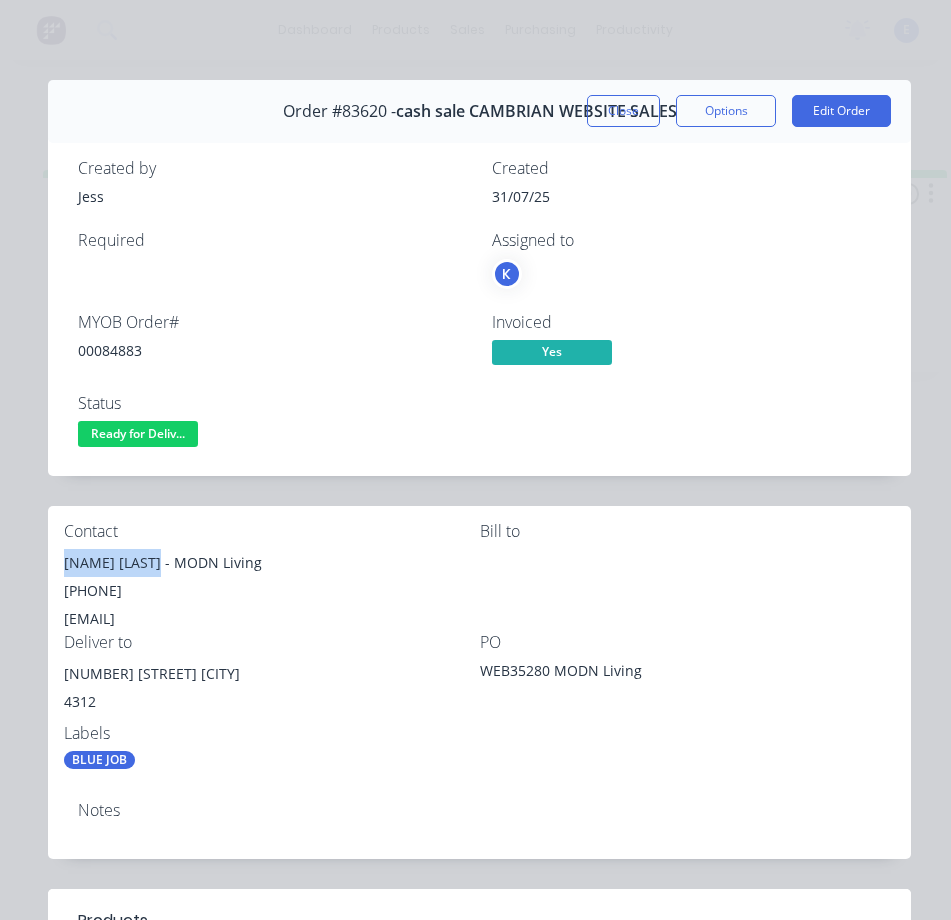 drag, startPoint x: 157, startPoint y: 568, endPoint x: 93, endPoint y: 562, distance: 64.28063 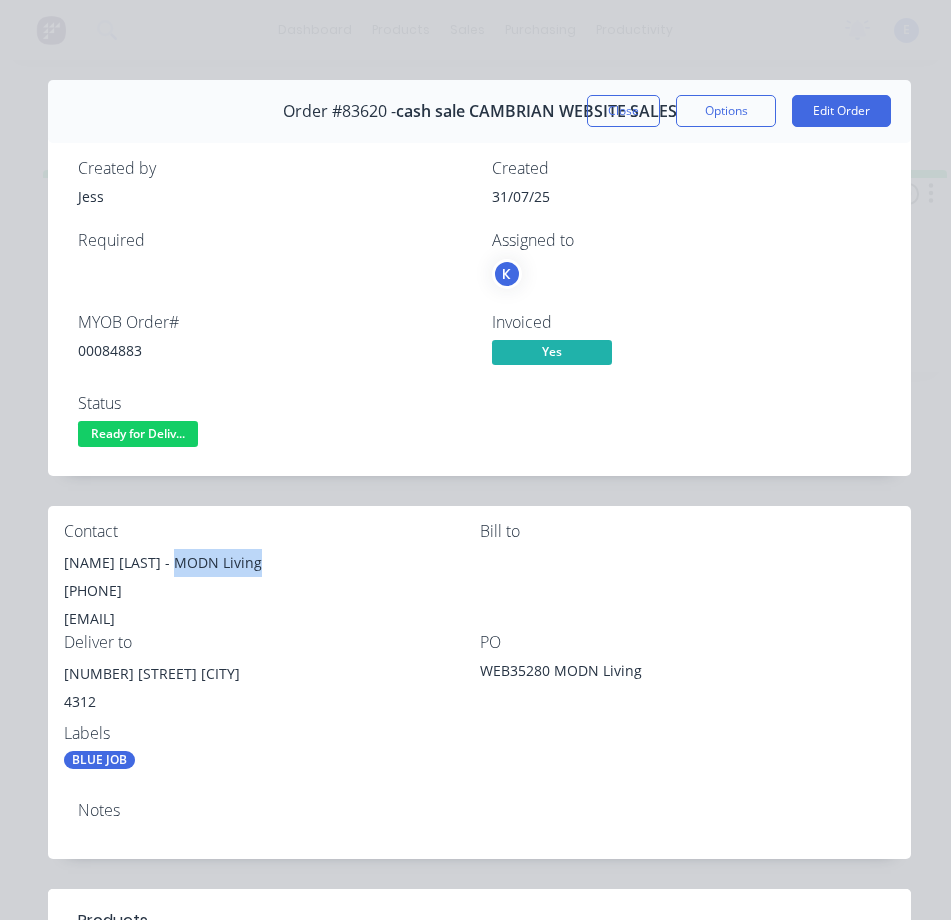 drag, startPoint x: 170, startPoint y: 560, endPoint x: 258, endPoint y: 552, distance: 88.362885 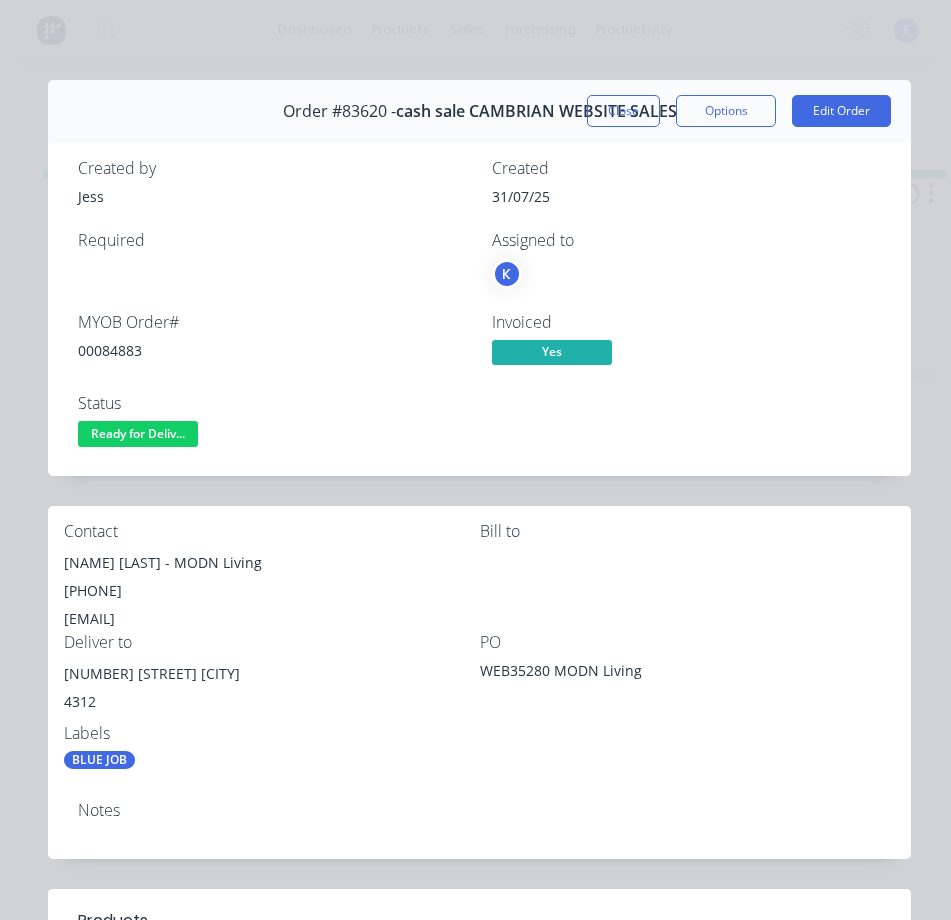 click on "[PHONE]" at bounding box center [272, 591] 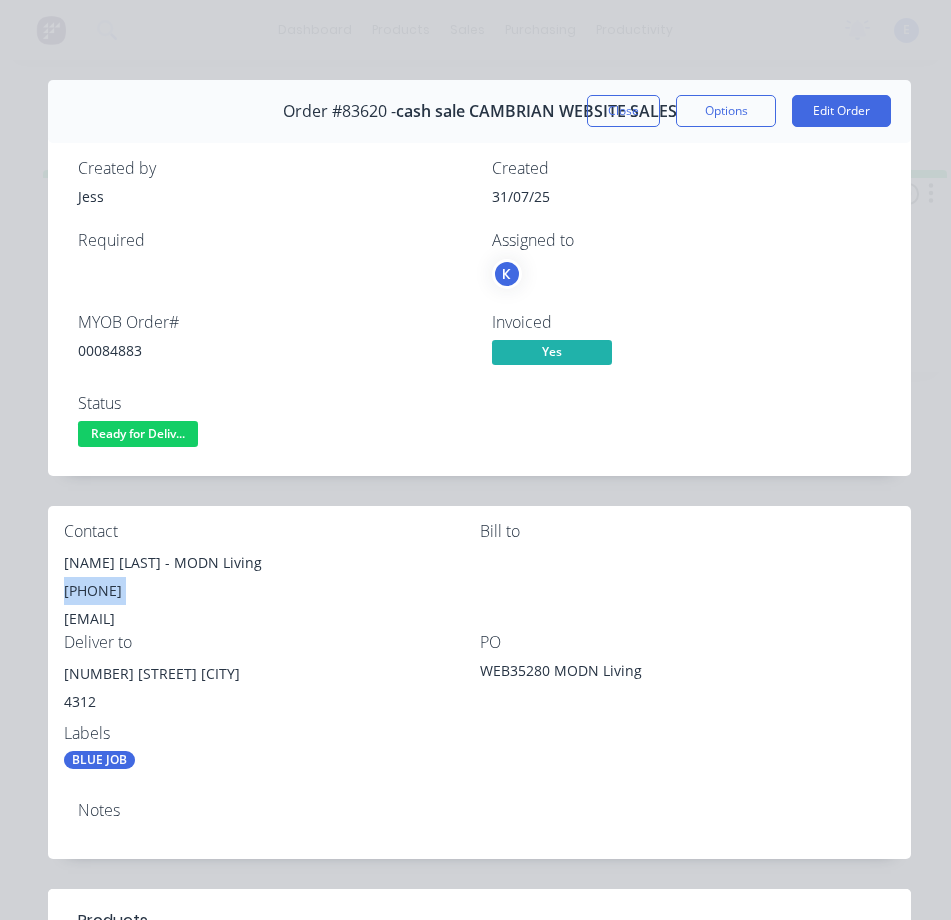 click on "[PHONE]" at bounding box center [272, 591] 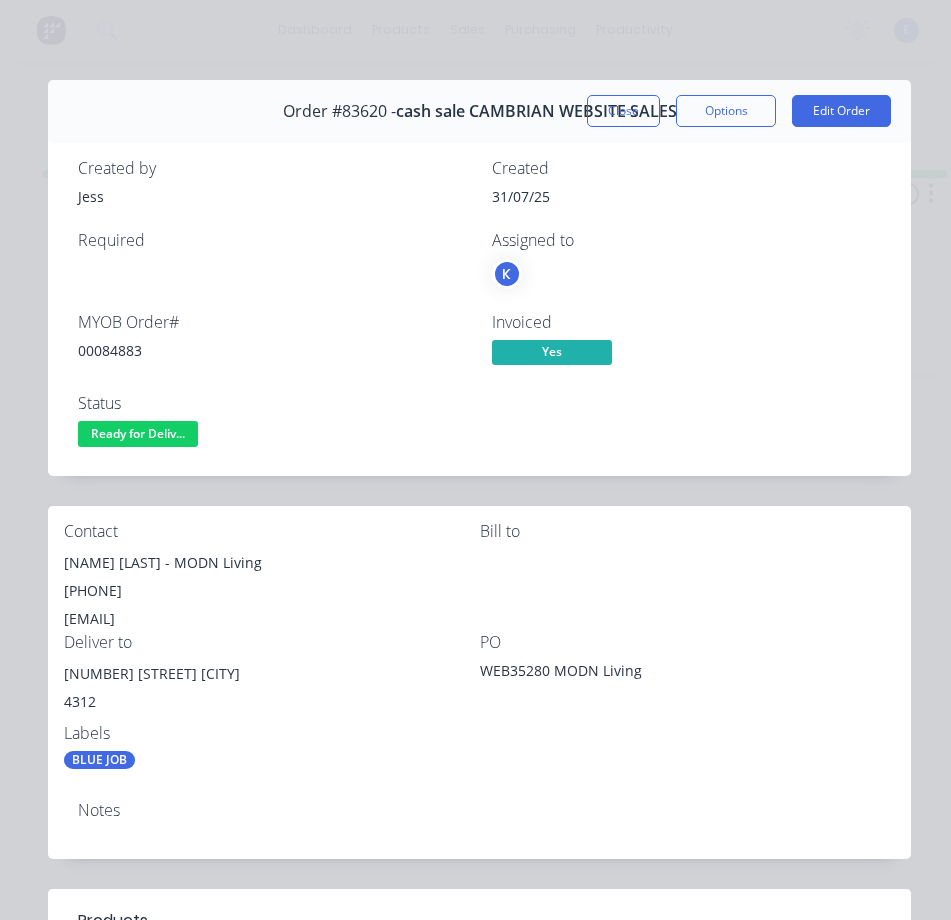 click on "[EMAIL]" at bounding box center [272, 619] 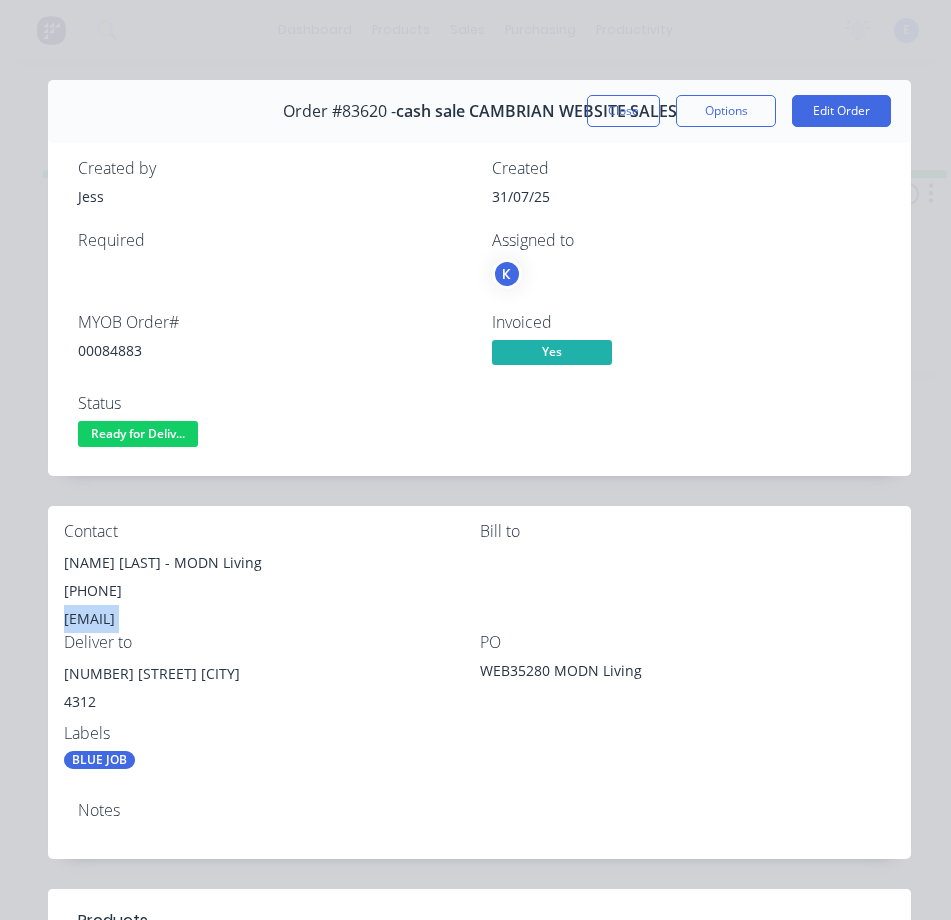 click on "[EMAIL]" at bounding box center (272, 619) 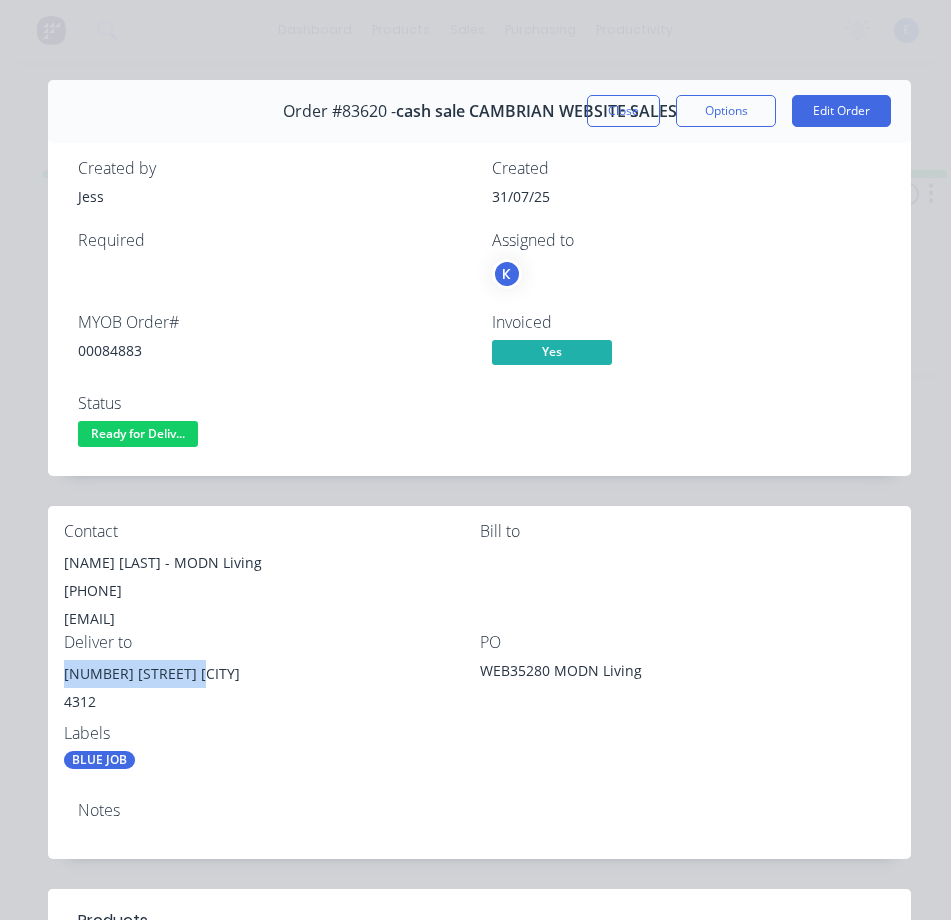drag, startPoint x: 190, startPoint y: 671, endPoint x: 60, endPoint y: 673, distance: 130.01538 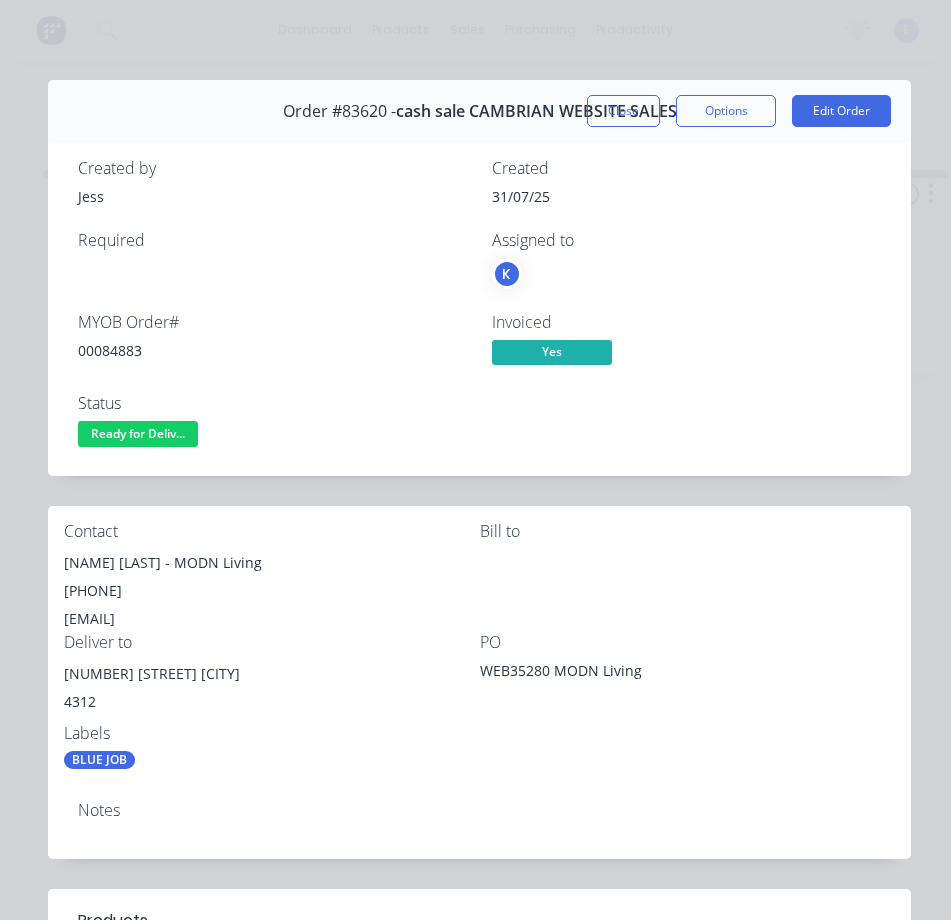drag, startPoint x: 128, startPoint y: 692, endPoint x: 160, endPoint y: 726, distance: 46.69047 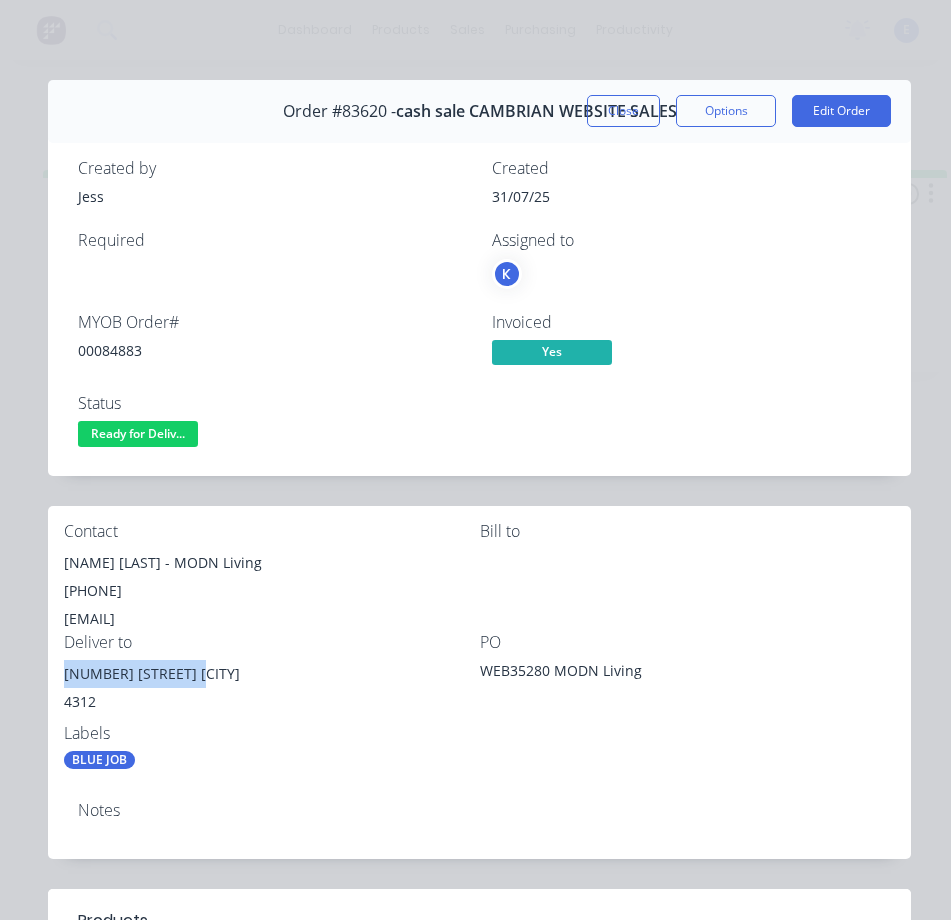 drag, startPoint x: 189, startPoint y: 675, endPoint x: 56, endPoint y: 675, distance: 133 